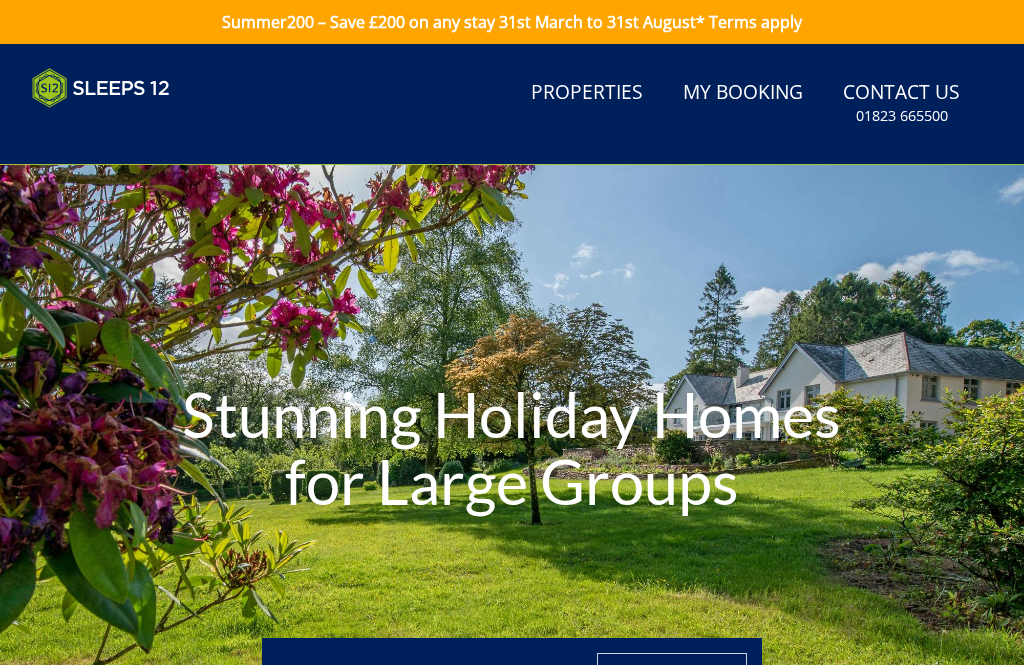 scroll, scrollTop: 0, scrollLeft: 0, axis: both 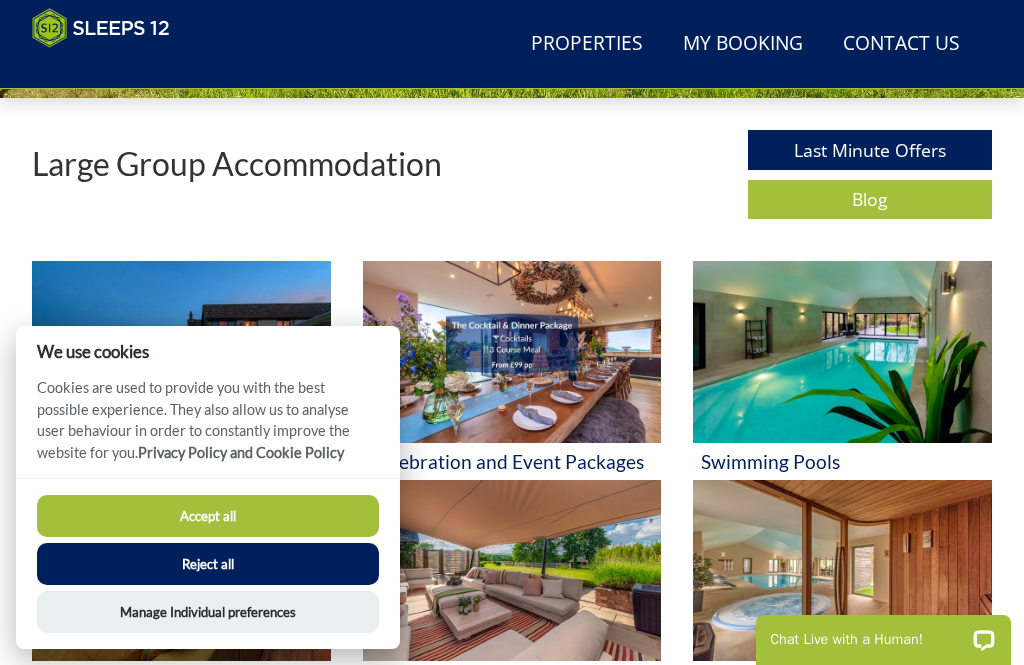 click on "Accept all" at bounding box center (208, 516) 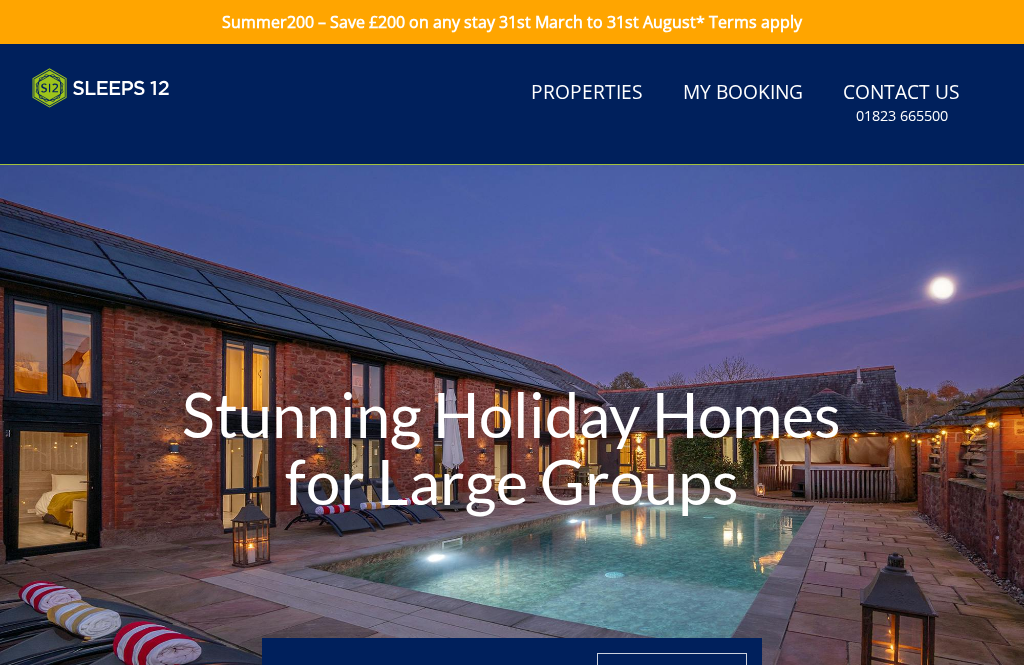 scroll, scrollTop: 0, scrollLeft: 0, axis: both 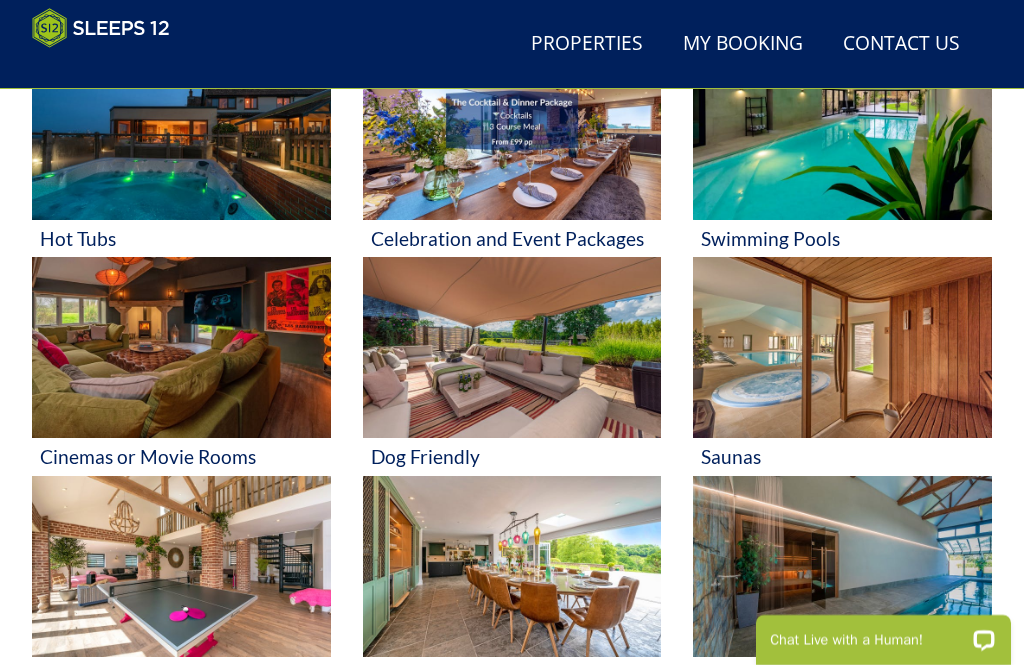 click on "Dog Friendly" at bounding box center (512, 456) 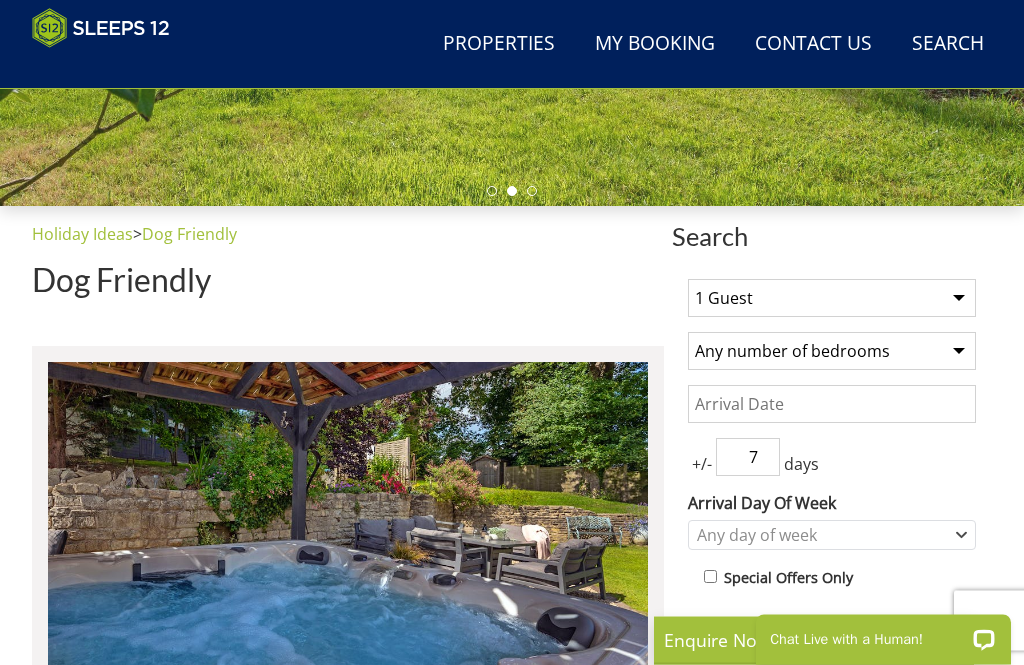 scroll, scrollTop: 500, scrollLeft: 0, axis: vertical 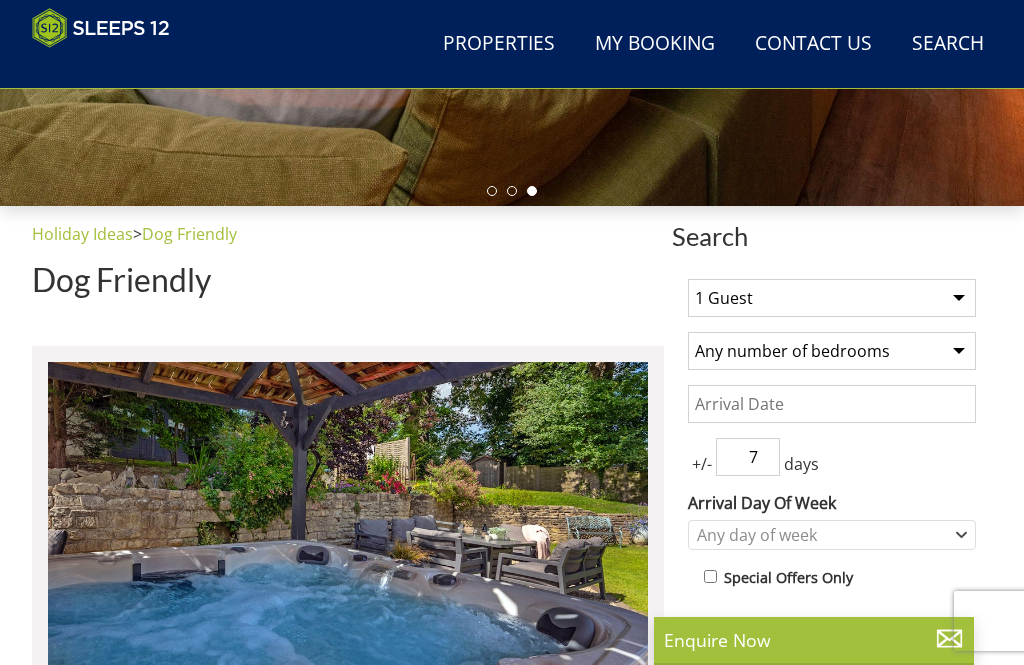 click on "Properties" at bounding box center (499, 44) 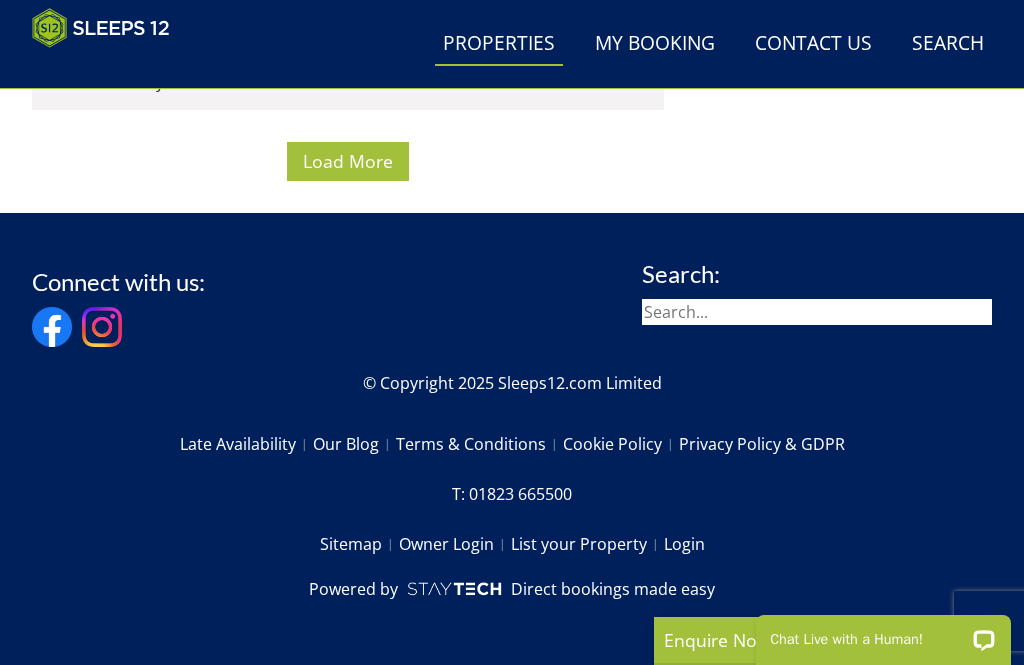scroll, scrollTop: 13532, scrollLeft: 0, axis: vertical 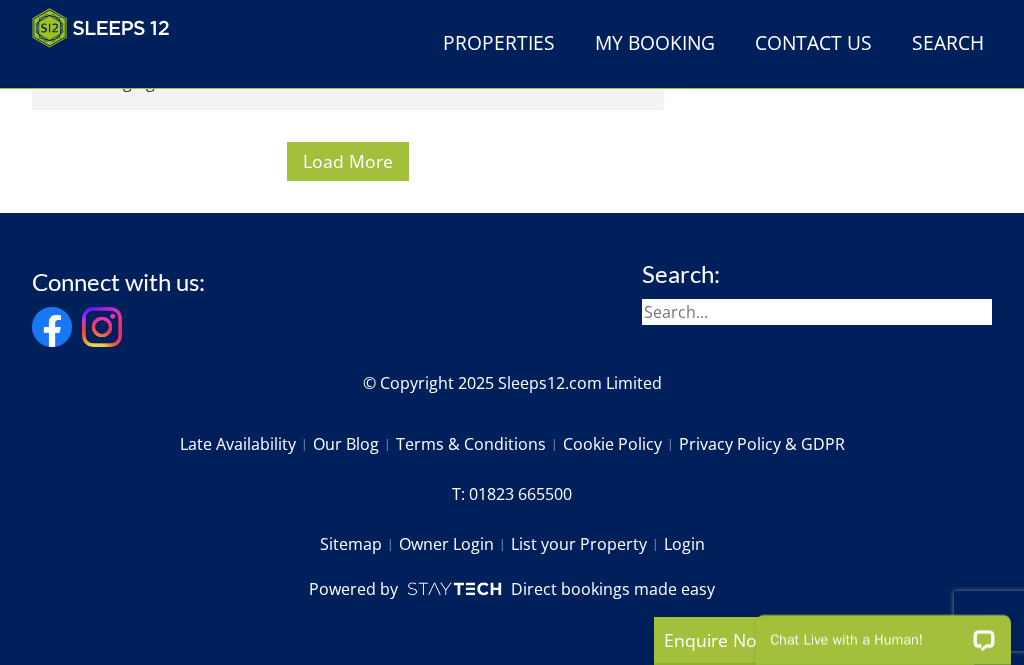 click on "La Belle Folly" at bounding box center (121, -169) 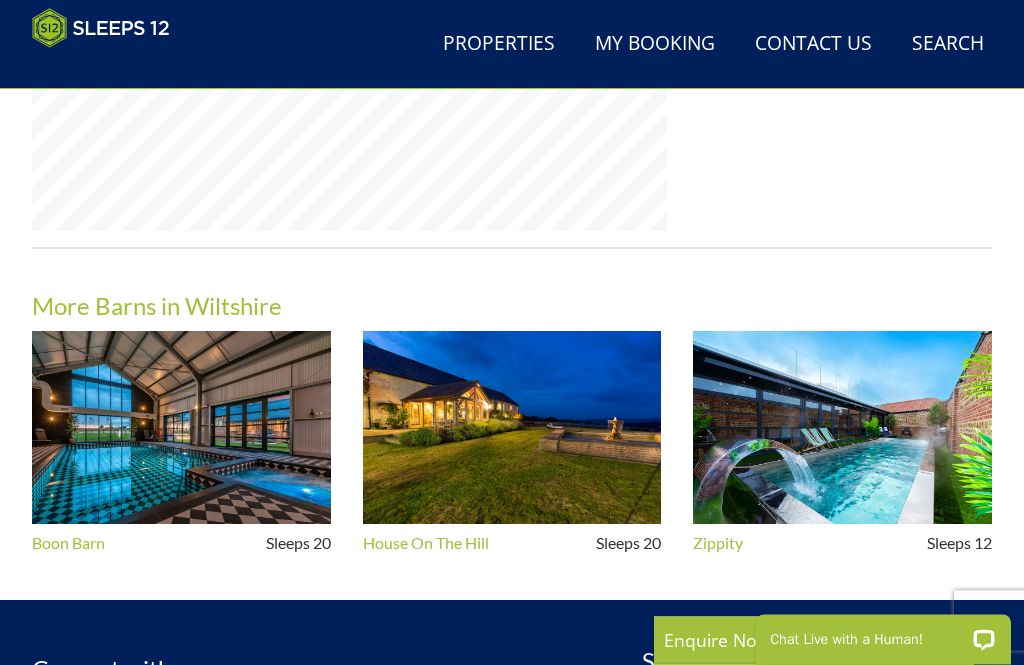 scroll, scrollTop: 1753, scrollLeft: 0, axis: vertical 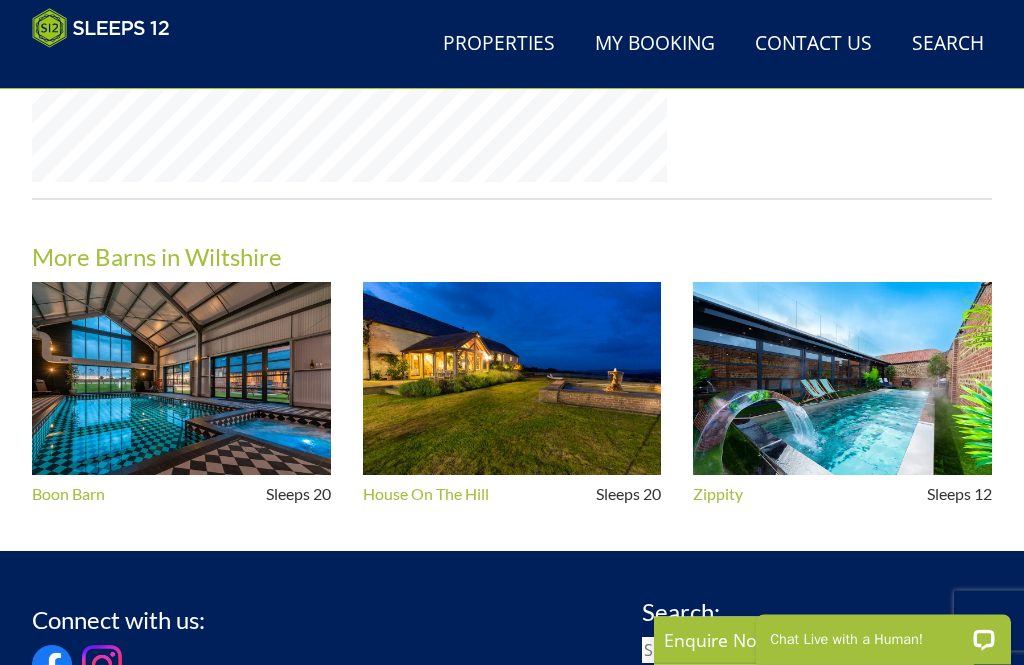 click at bounding box center (842, 379) 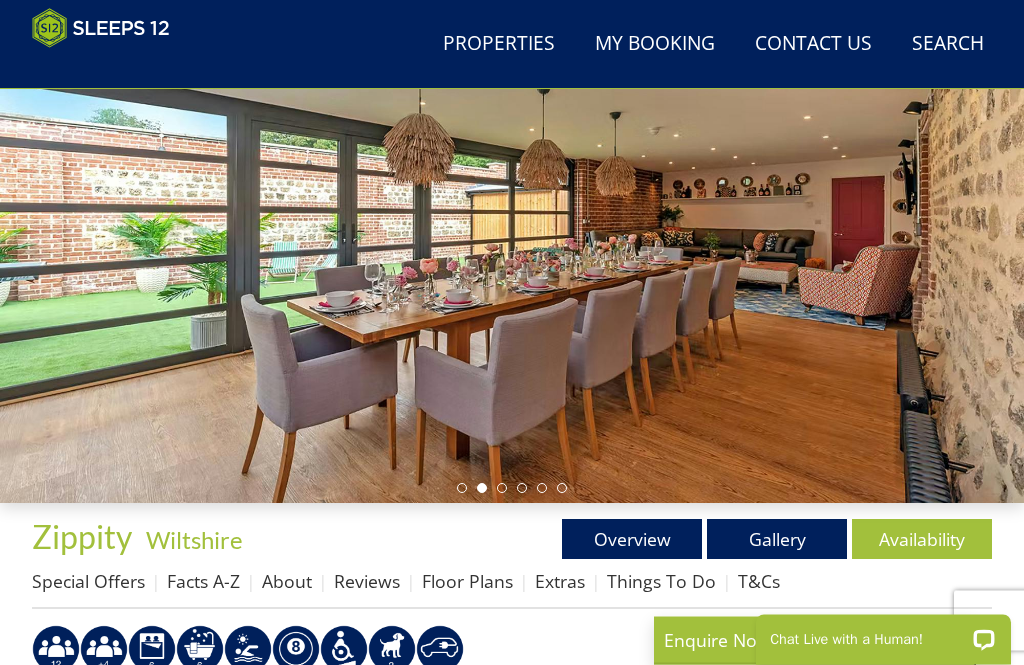 scroll, scrollTop: 203, scrollLeft: 0, axis: vertical 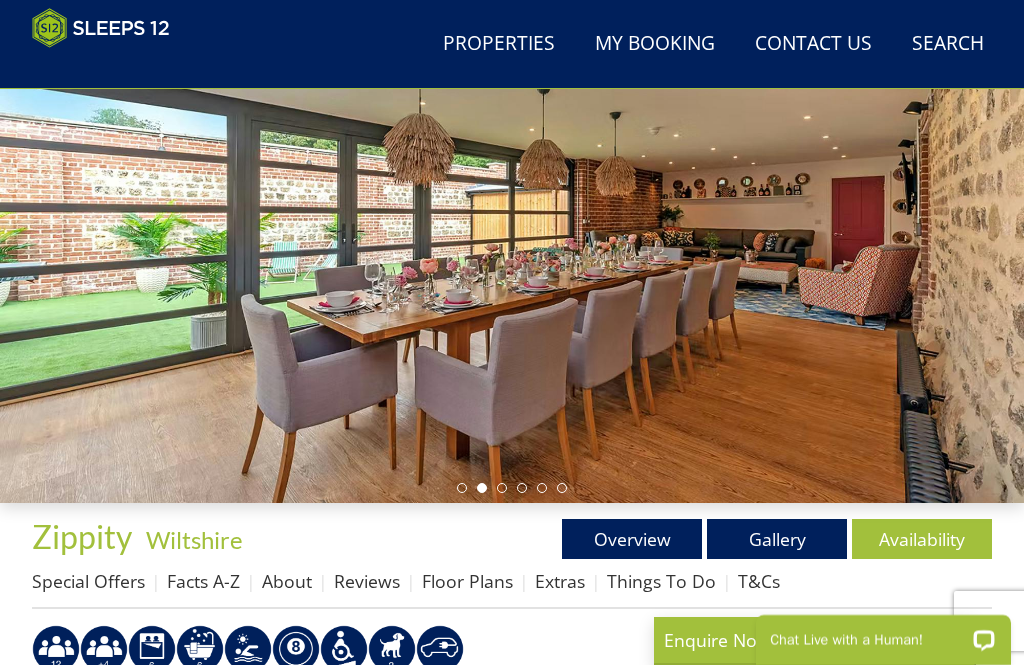 click on "Floor Plans" at bounding box center [467, 581] 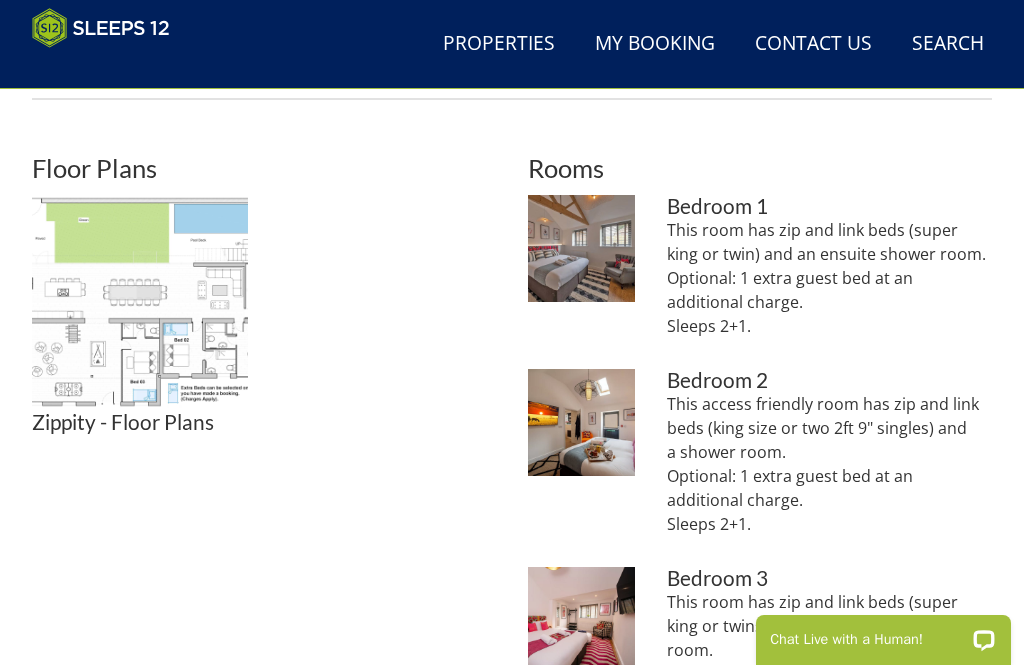scroll, scrollTop: 700, scrollLeft: 0, axis: vertical 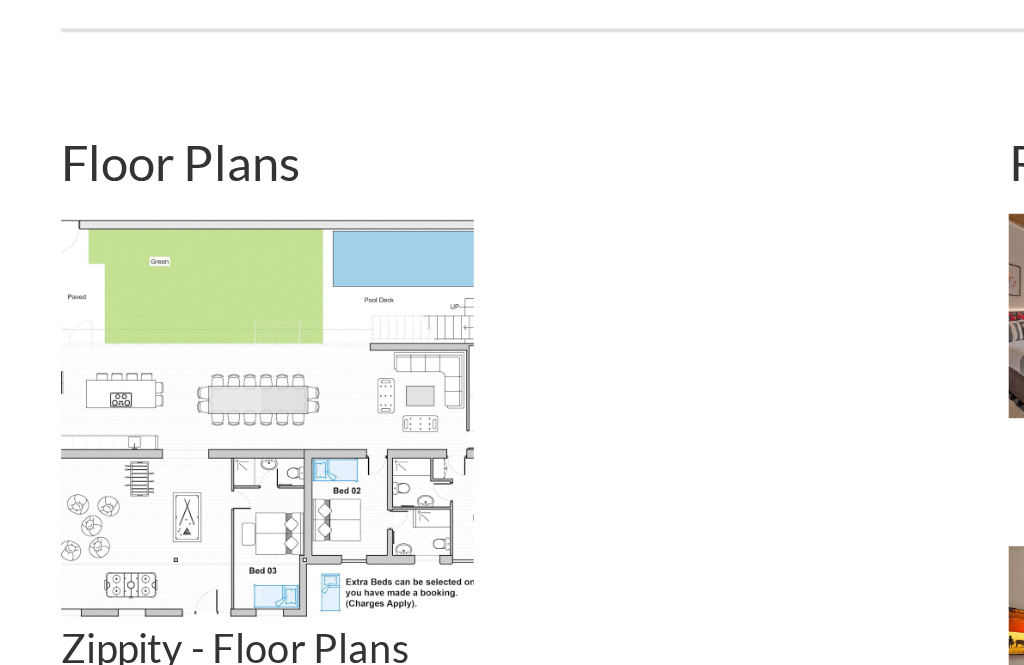 click at bounding box center [140, 315] 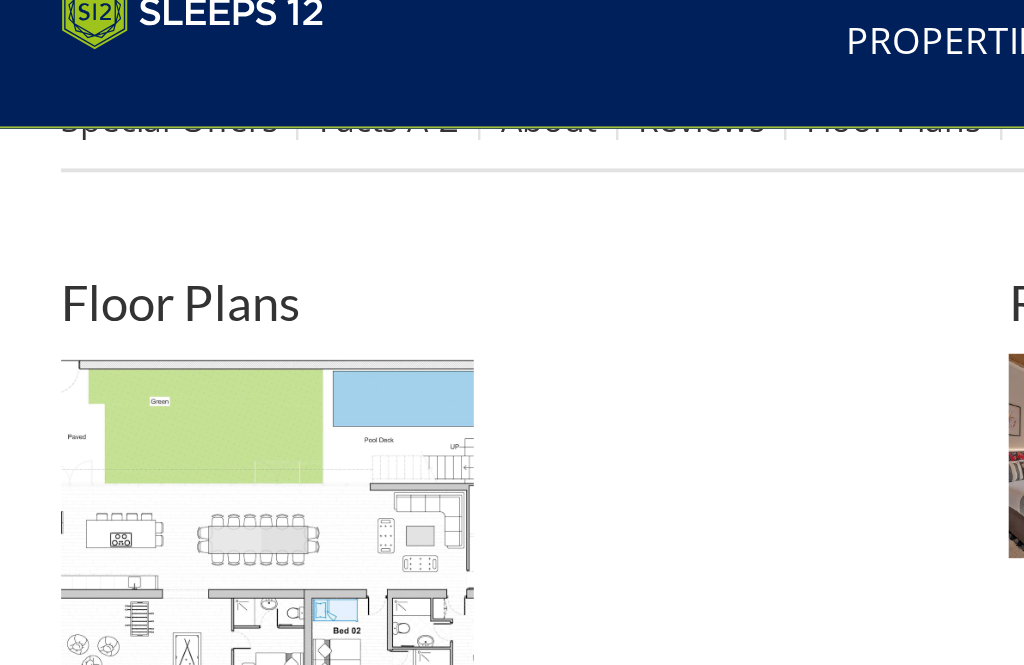 click at bounding box center (140, 315) 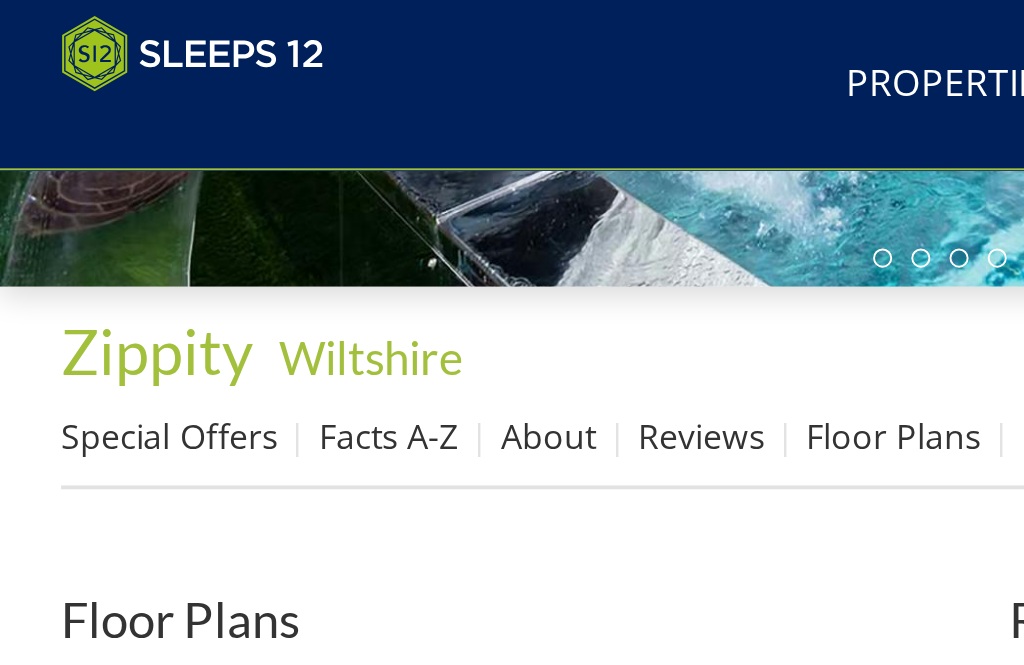 scroll, scrollTop: 533, scrollLeft: 0, axis: vertical 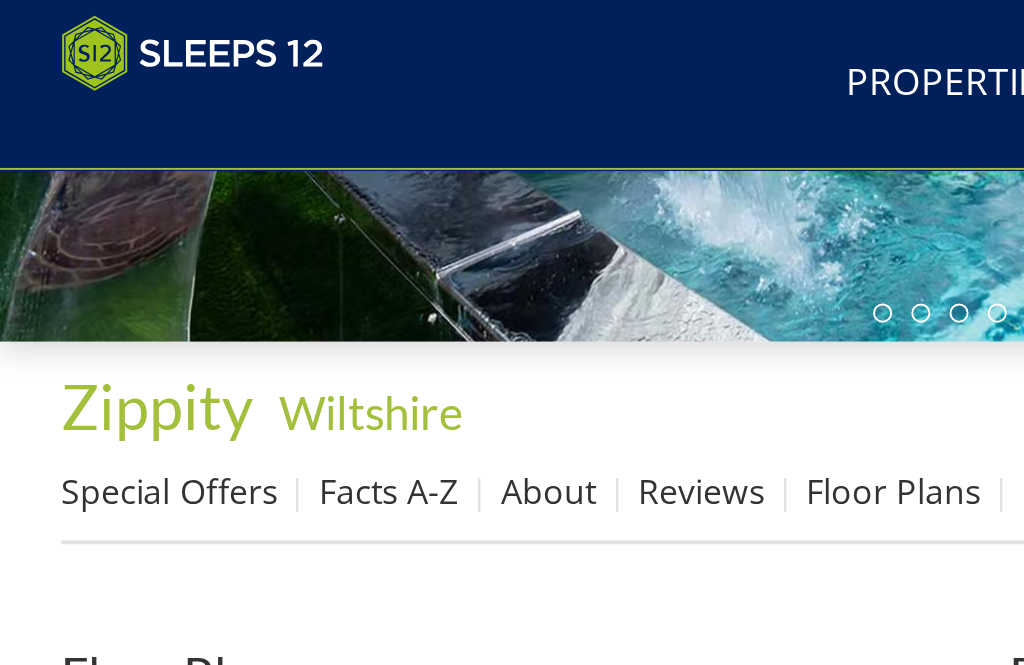 click on "Floor Plans" at bounding box center [467, 257] 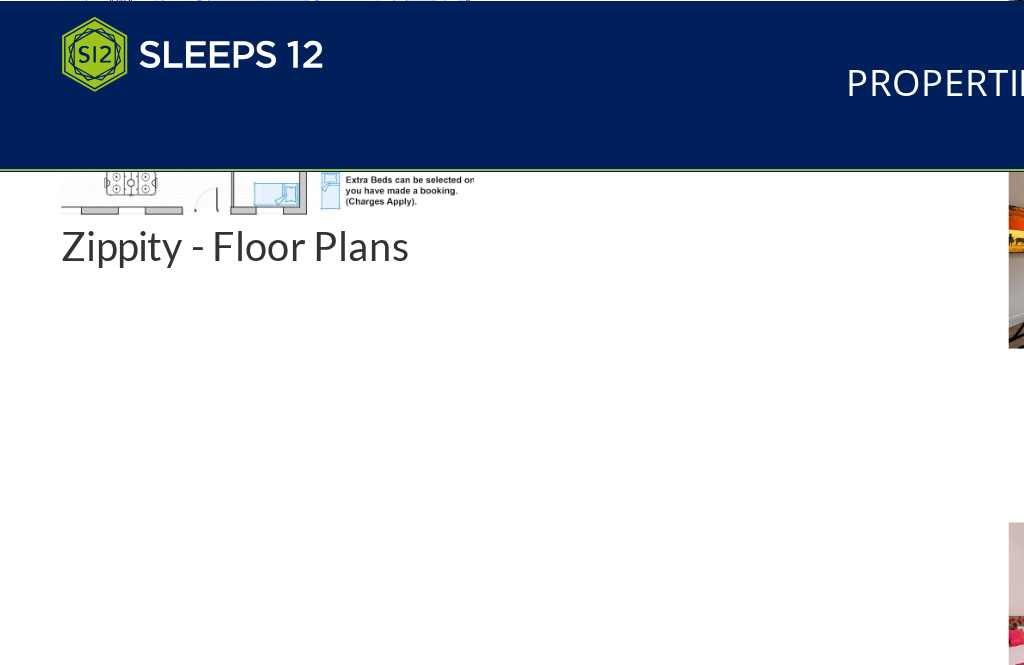 scroll, scrollTop: 1002, scrollLeft: 0, axis: vertical 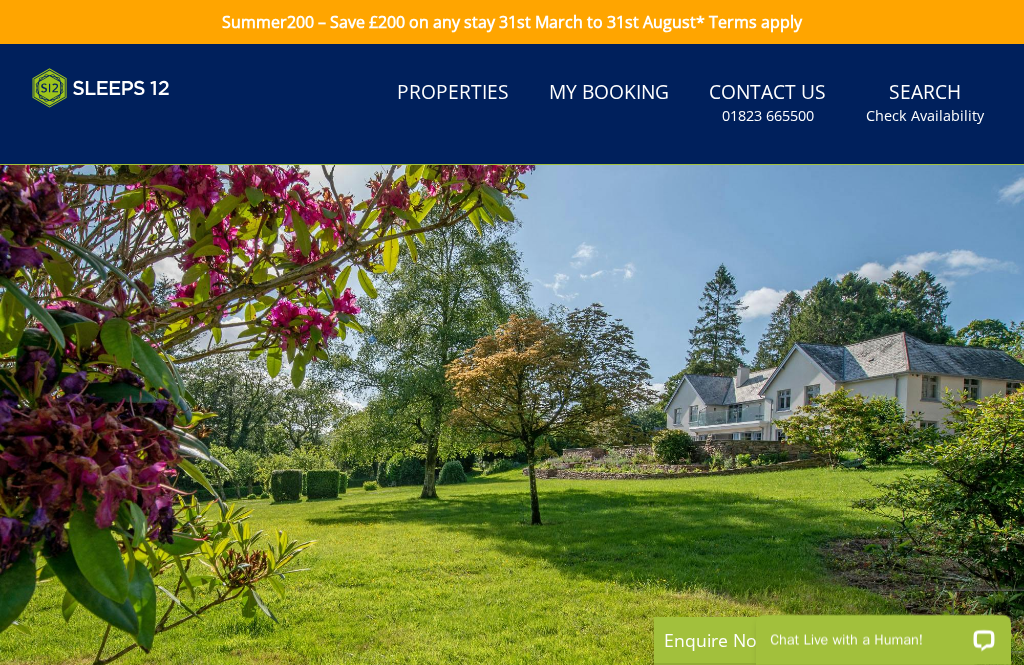 click on "Properties" at bounding box center [453, 93] 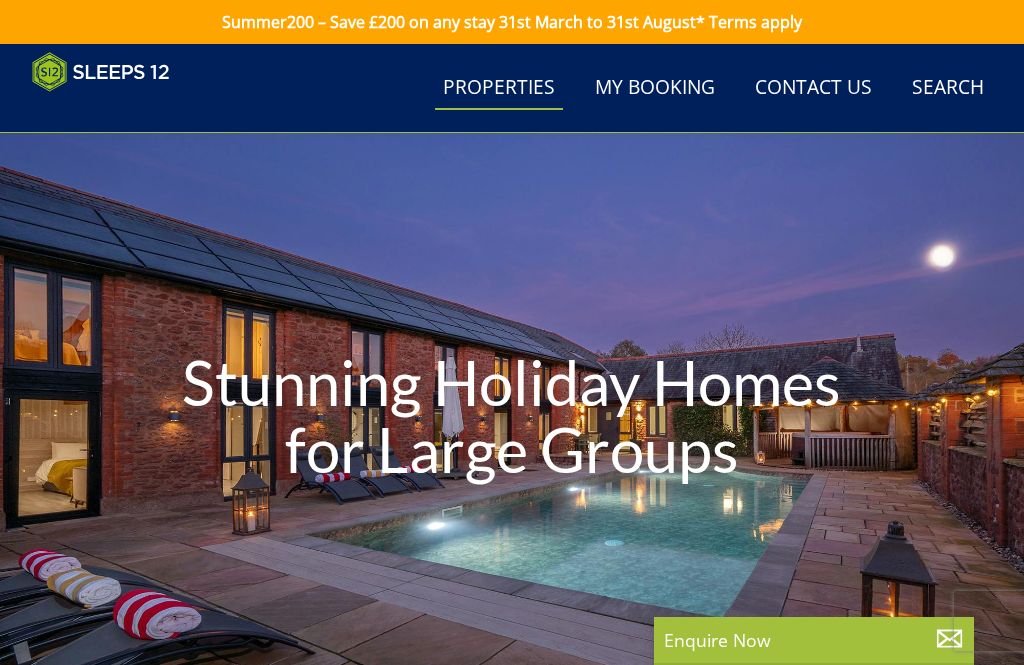 scroll, scrollTop: 0, scrollLeft: 8400, axis: horizontal 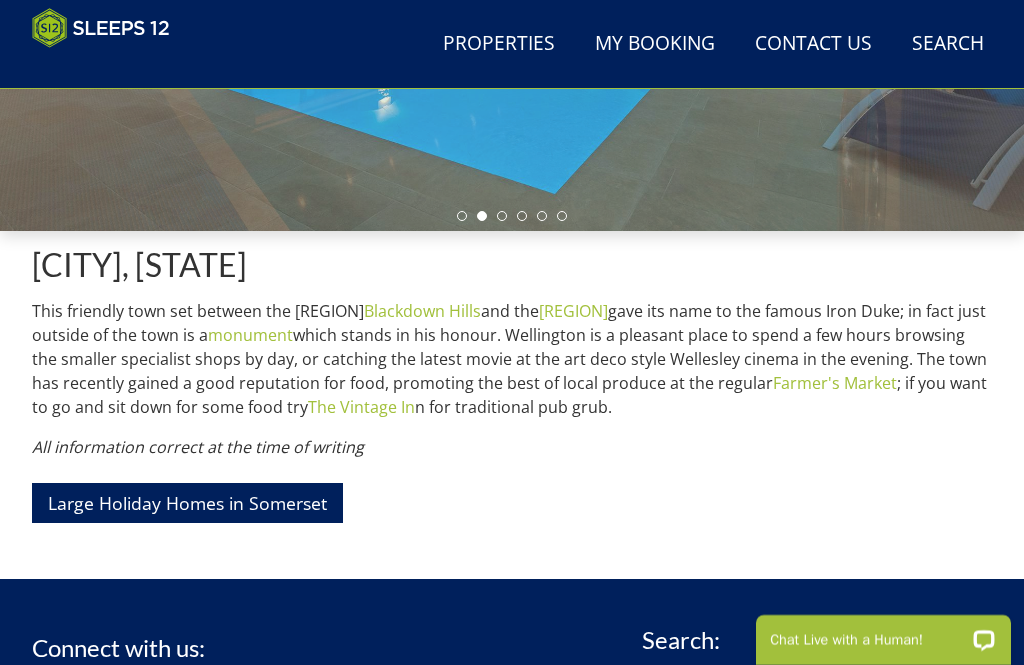 click on "Large Holiday Homes in Somerset" at bounding box center [187, 502] 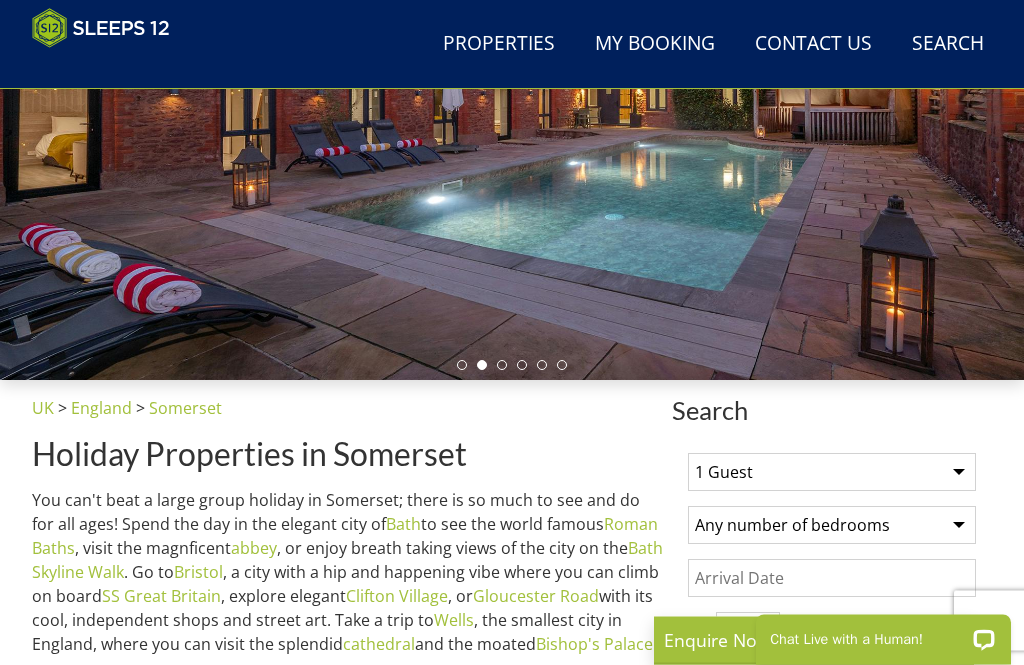 scroll, scrollTop: 351, scrollLeft: 0, axis: vertical 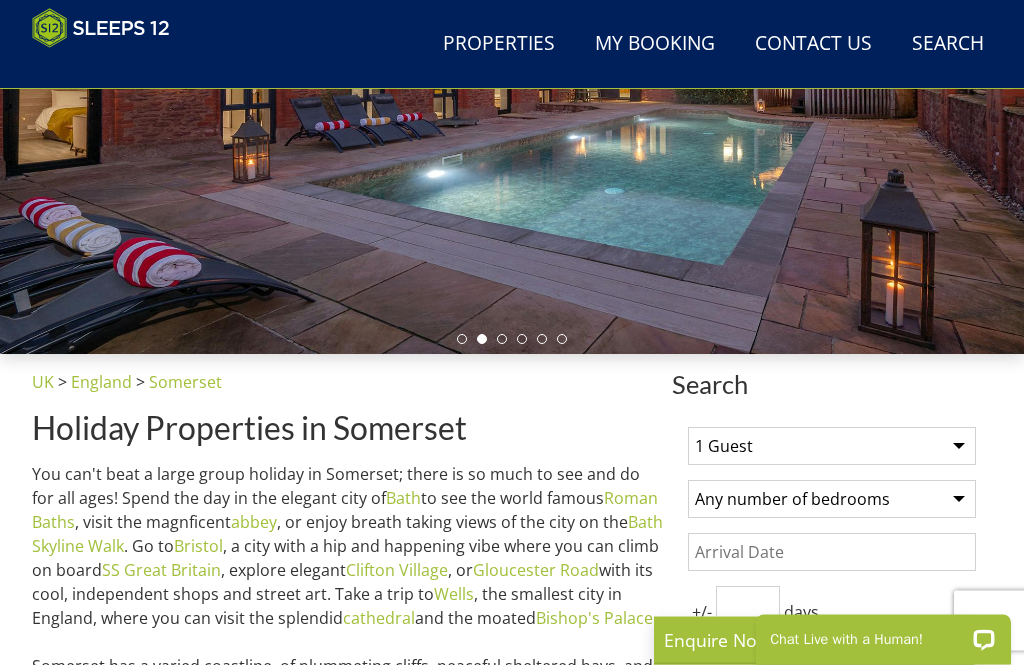 click on "1 Guest
2 Guests
3 Guests
4 Guests
5 Guests
6 Guests
7 Guests
8 Guests
9 Guests
10 Guests
11 Guests
12 Guests
13 Guests
14 Guests
15 Guests
16 Guests
17 Guests
18 Guests
19 Guests
20 Guests
21 Guests
22 Guests
23 Guests
24 Guests
25 Guests
26 Guests
27 Guests
28 Guests
29 Guests
30 Guests
31 Guests
32 Guests
33 Guests
34 Guests
35 Guests
36 Guests
37 Guests
38 Guests
39 Guests
40 Guests
41 Guests
42 Guests
43 Guests
44 Guests
45 Guests
46 Guests
47 Guests
48 Guests
49 Guests
50 Guests" at bounding box center [832, 447] 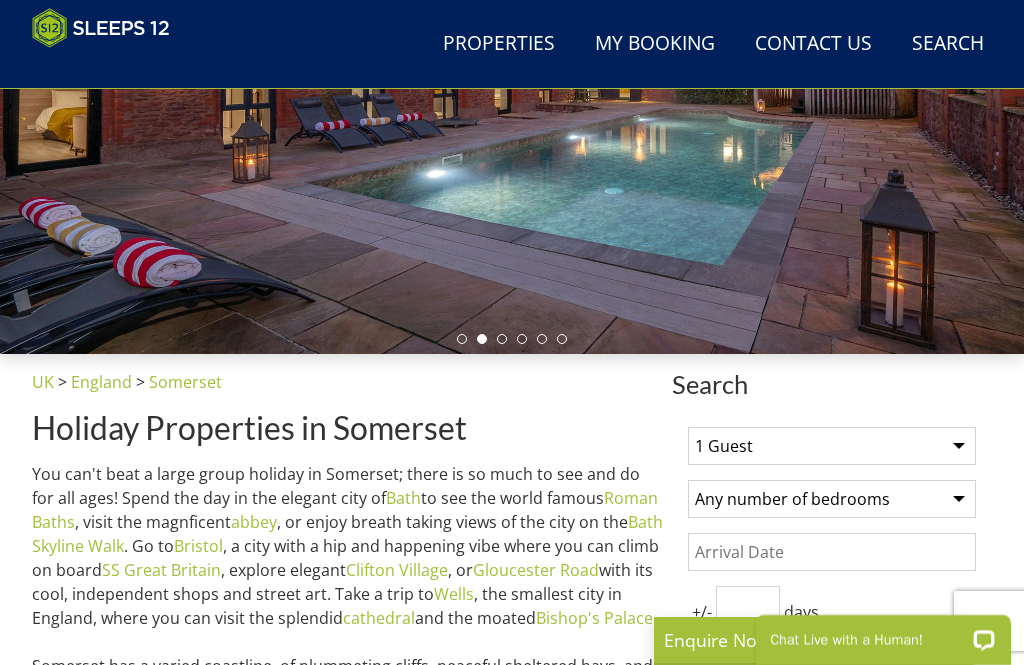 select on "12" 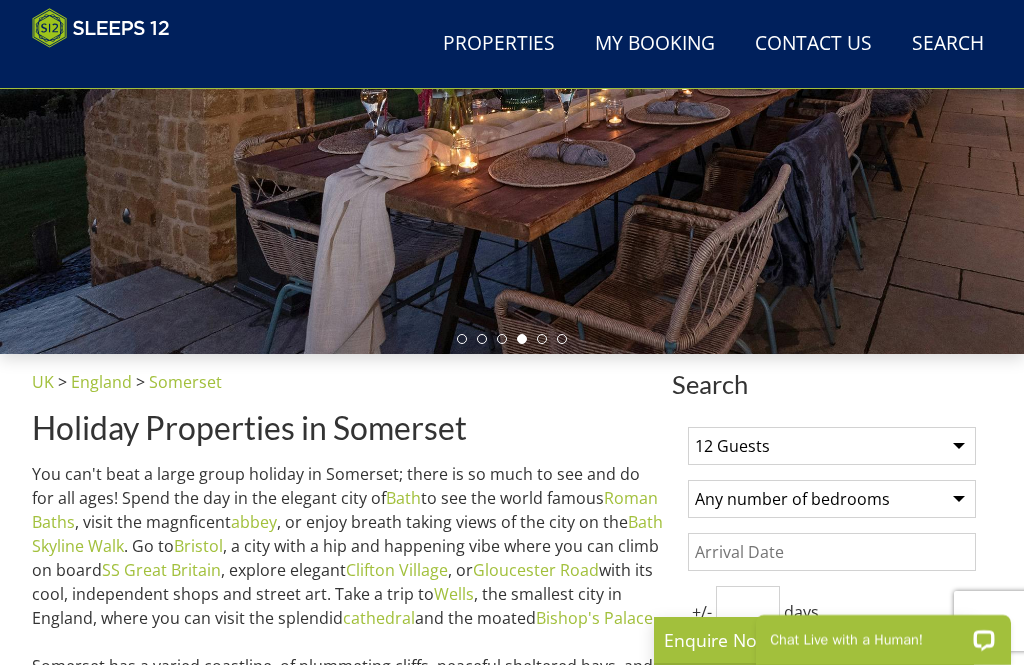 click on "Any number of bedrooms
3 Bedrooms
4 Bedrooms
5 Bedrooms
6 Bedrooms
7 Bedrooms
8 Bedrooms
9 Bedrooms
10 Bedrooms
11 Bedrooms
12 Bedrooms
13 Bedrooms
14 Bedrooms
15 Bedrooms
16 Bedrooms" at bounding box center (832, 499) 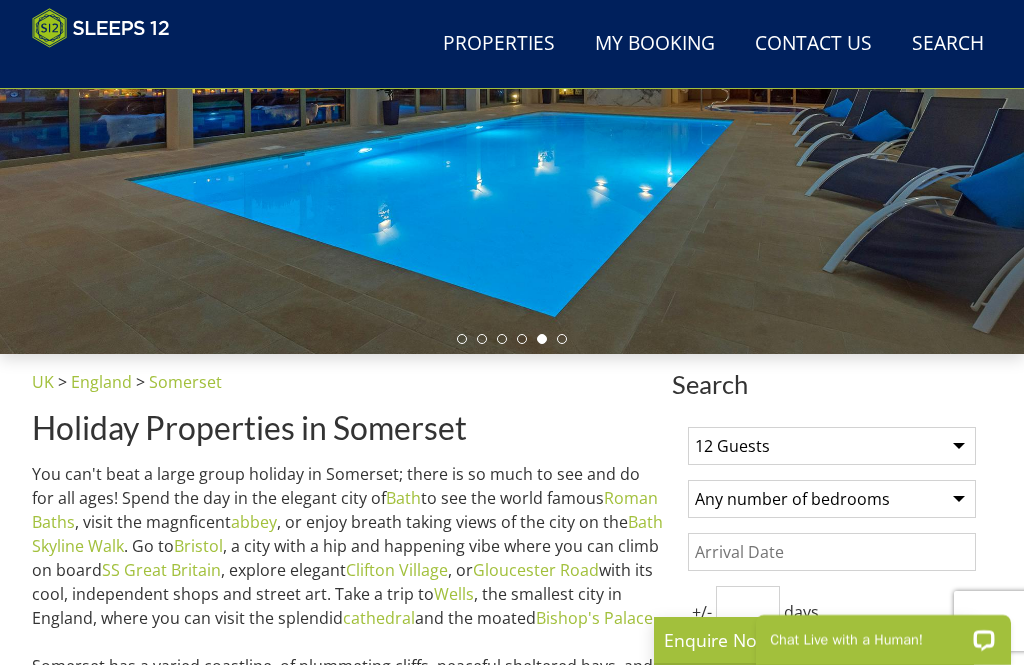 select on "6" 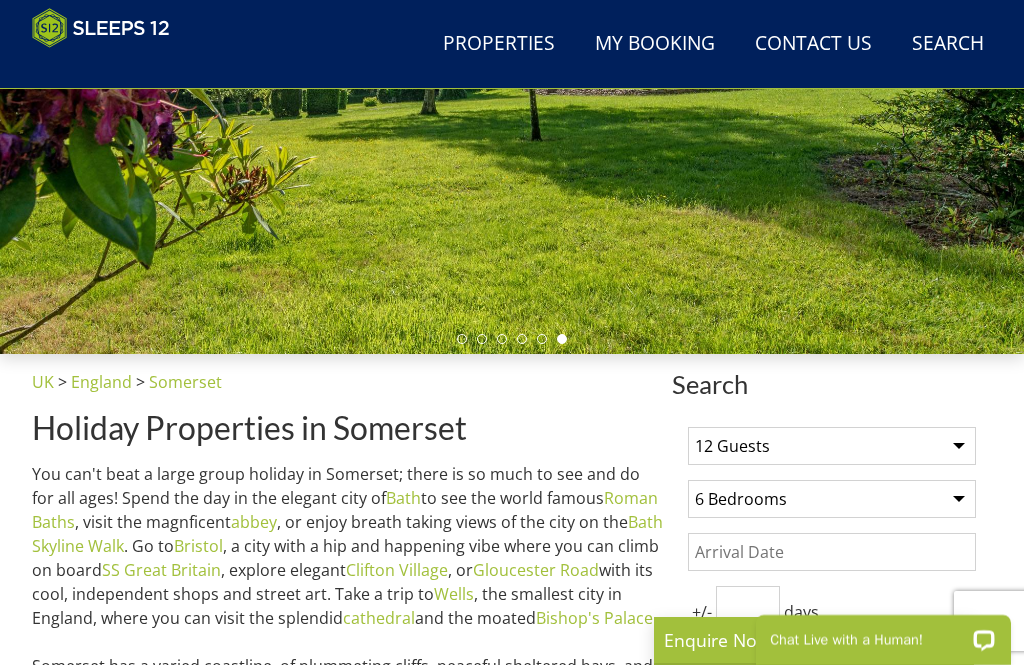 click on "Date" at bounding box center [832, 552] 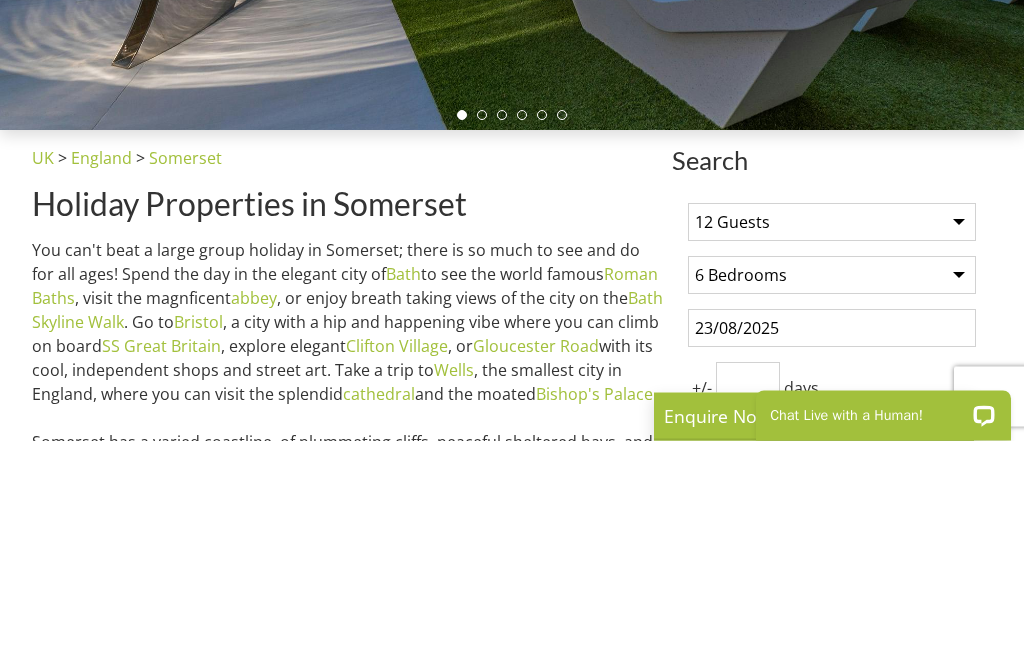 scroll, scrollTop: 576, scrollLeft: 0, axis: vertical 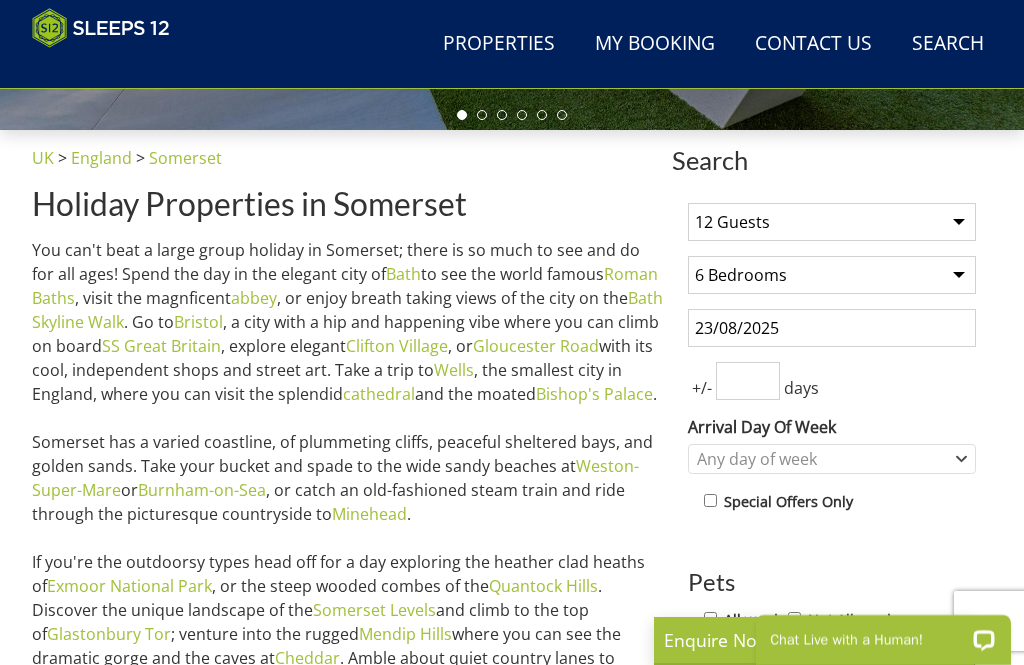 click on "23/08/2025" at bounding box center (832, 328) 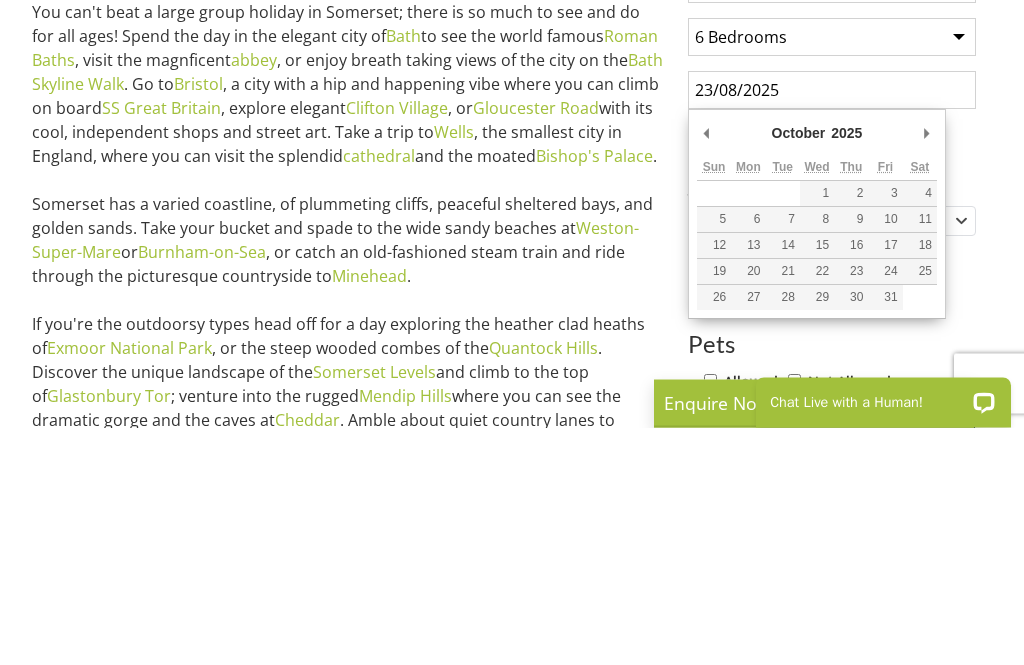 type on "03/10/2025" 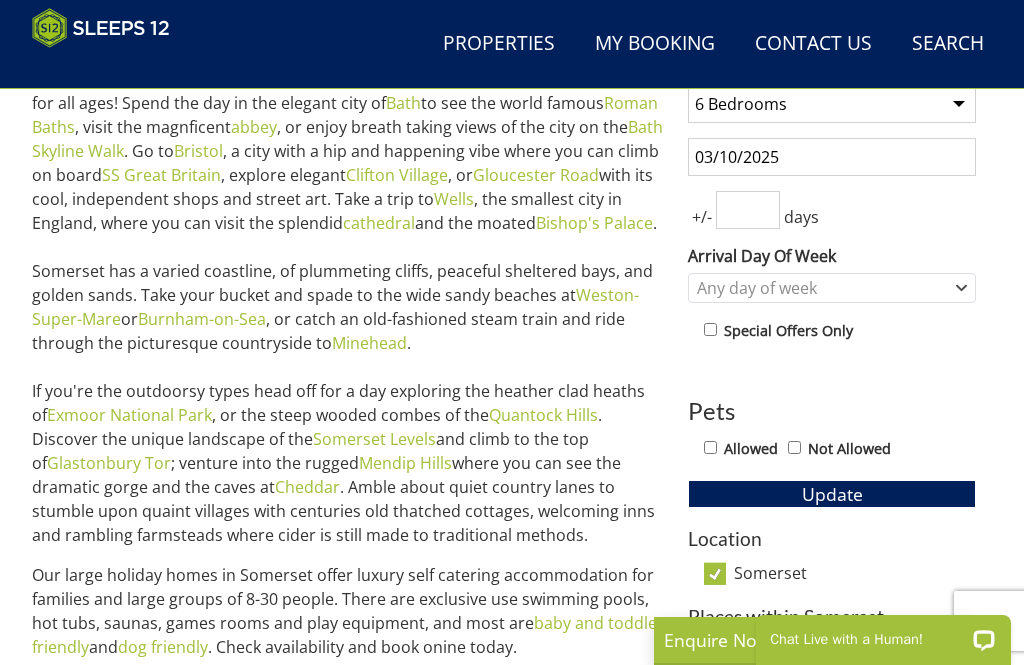 scroll, scrollTop: 744, scrollLeft: 0, axis: vertical 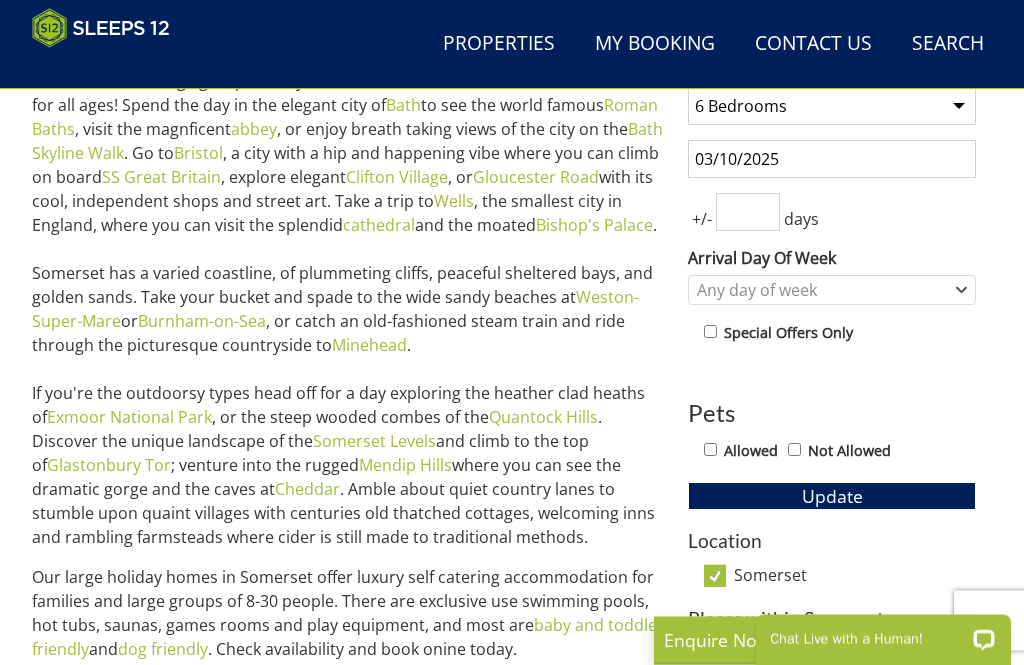 click at bounding box center (748, 213) 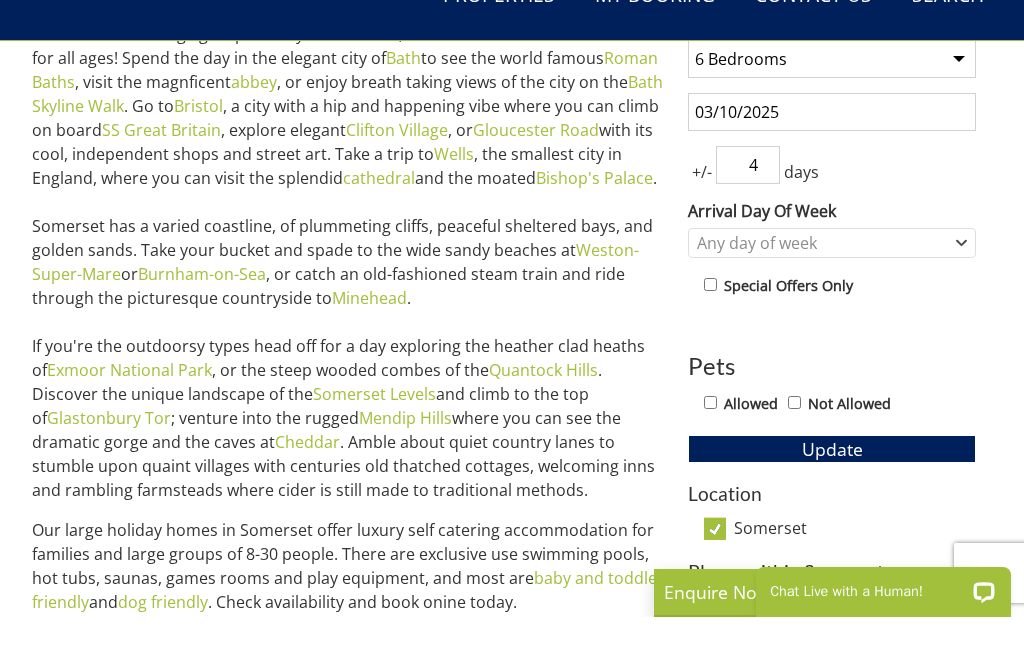 type on "4" 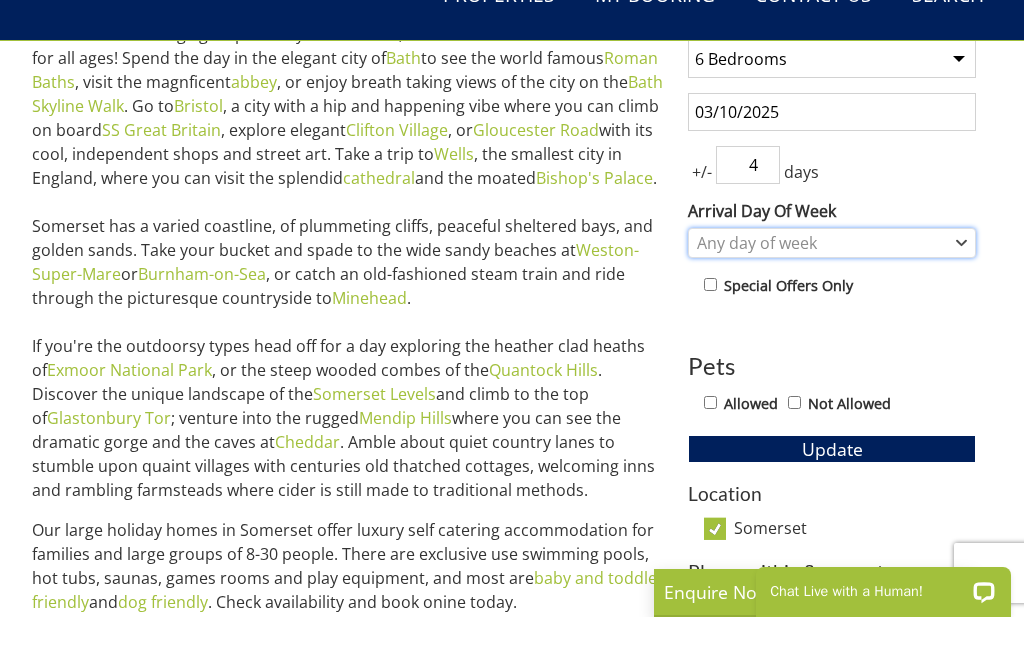 click on "Any day of week" at bounding box center (832, 291) 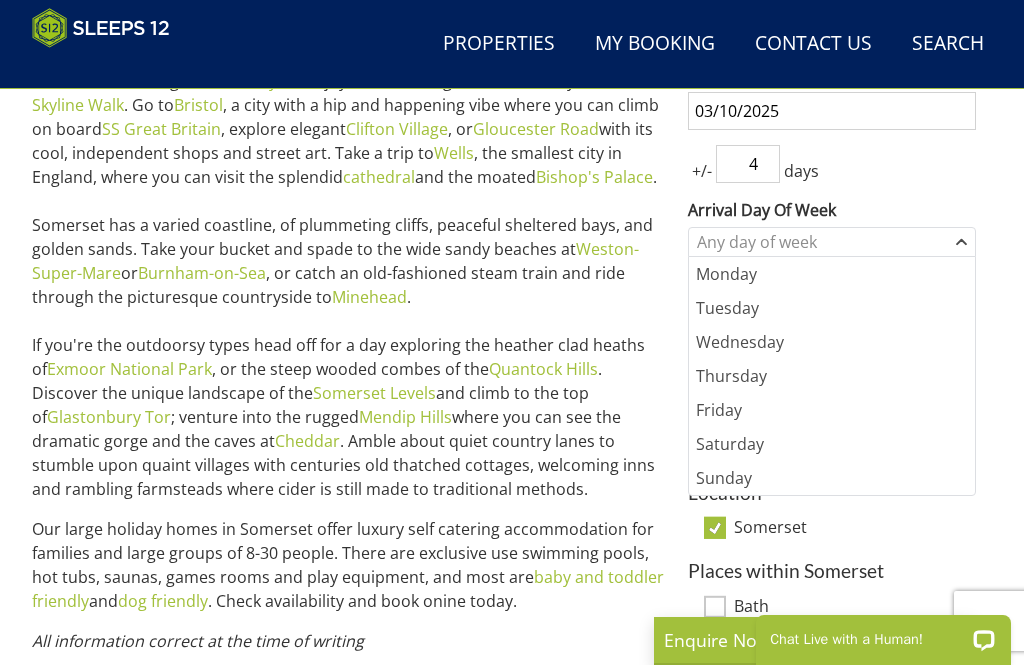 click on "Friday" at bounding box center (832, 410) 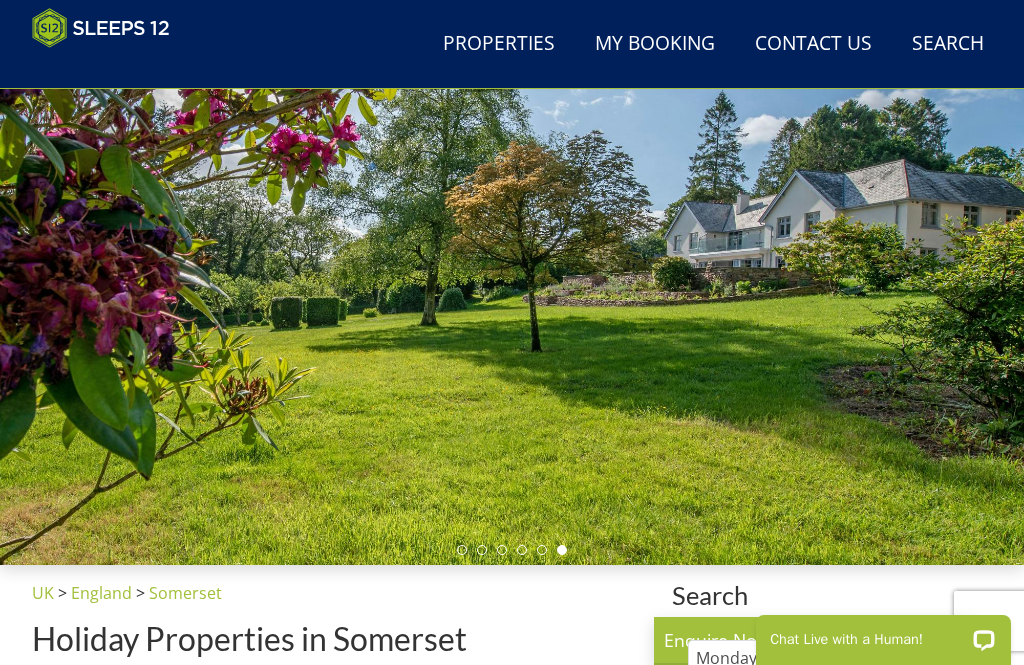 scroll, scrollTop: 0, scrollLeft: 0, axis: both 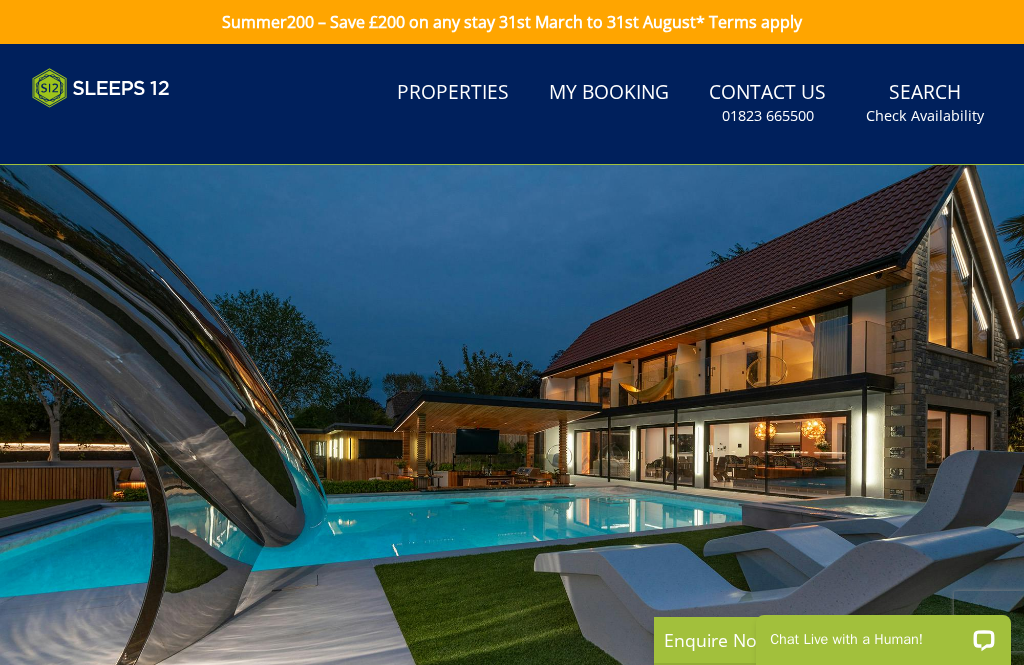 click on "Search  Check Availability" at bounding box center (925, 103) 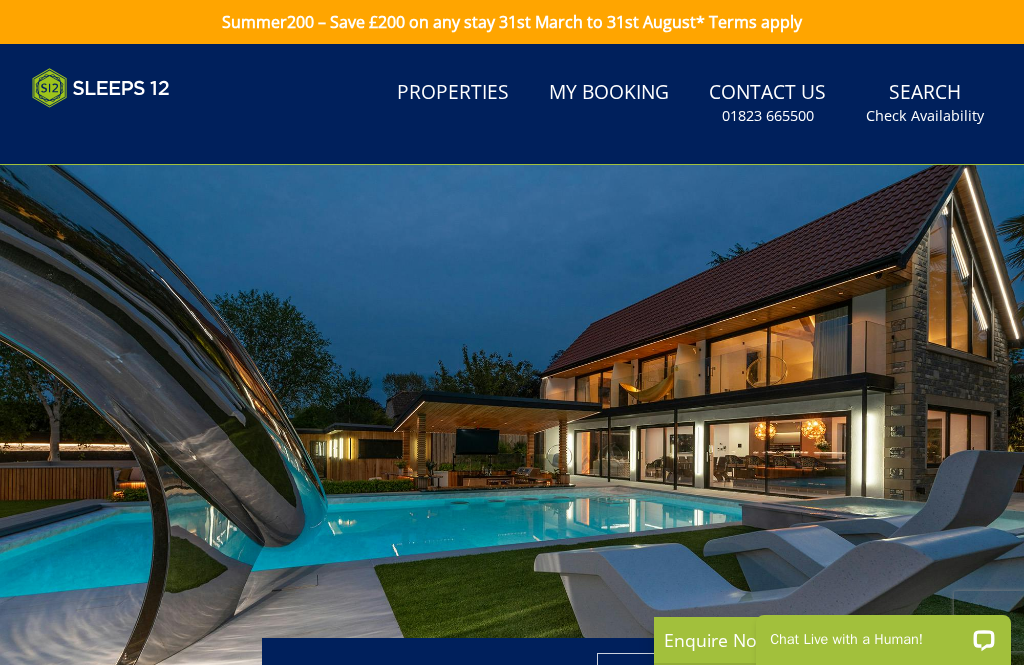 click on "Check Availability" at bounding box center [925, 116] 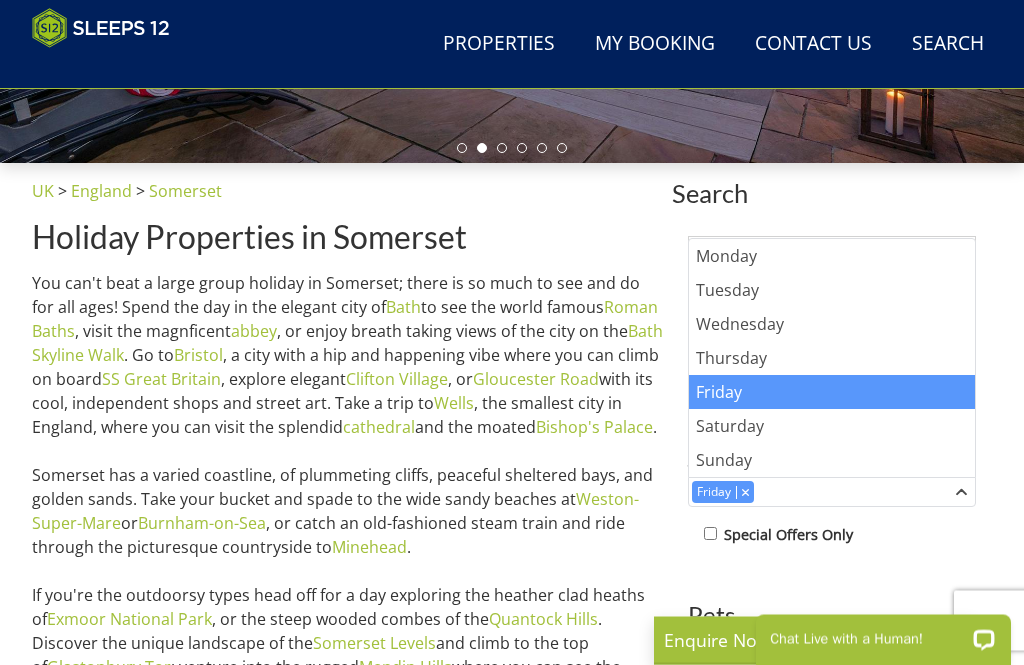 scroll, scrollTop: 543, scrollLeft: 0, axis: vertical 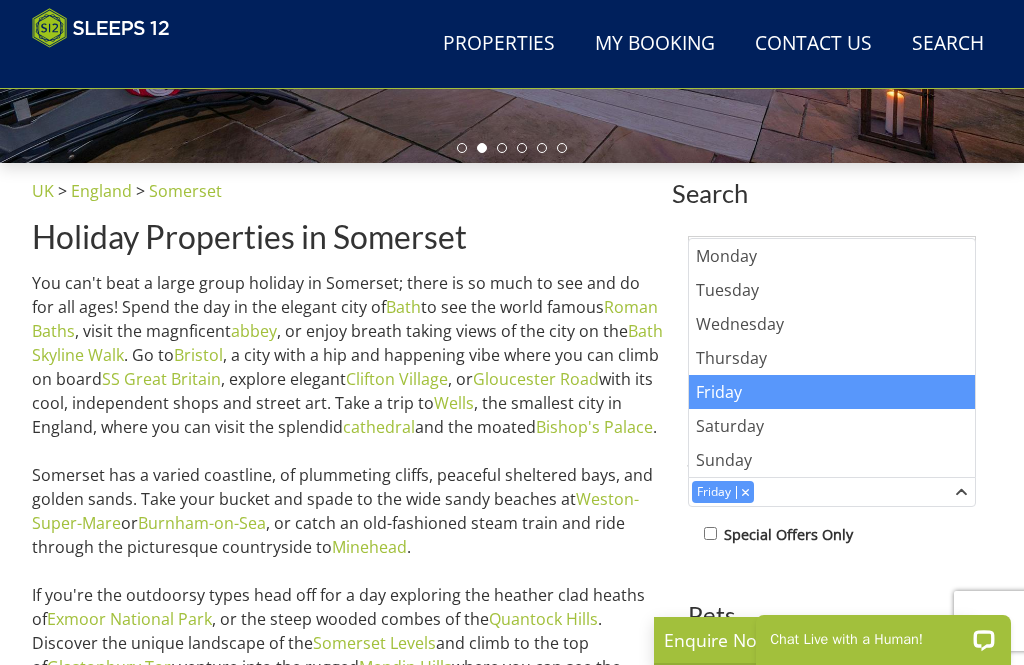 click on "Special Offers Only" at bounding box center [840, 536] 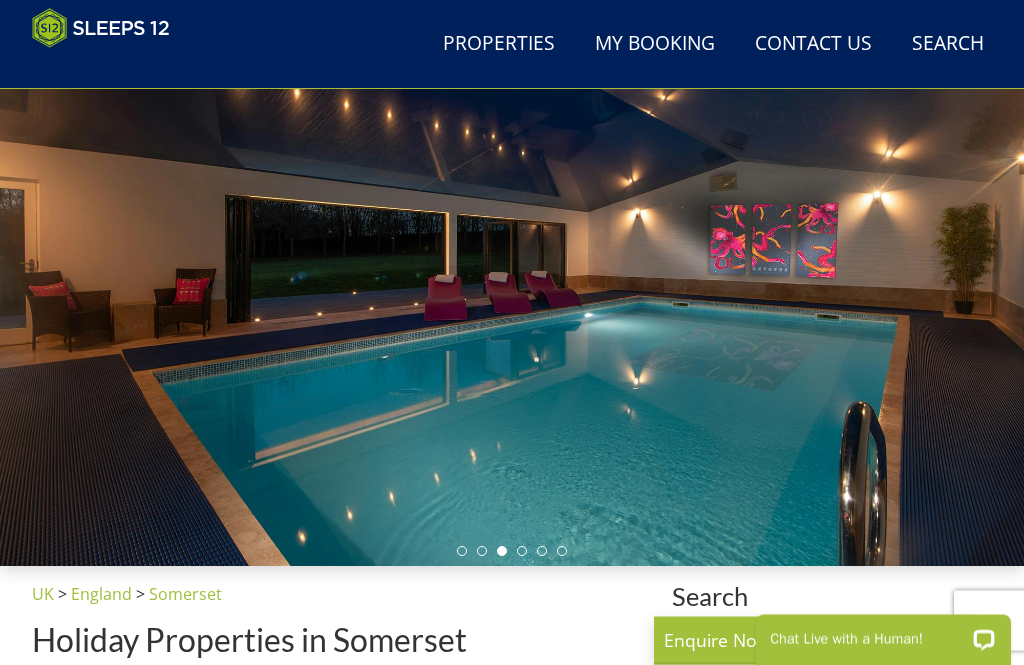 scroll, scrollTop: 0, scrollLeft: 0, axis: both 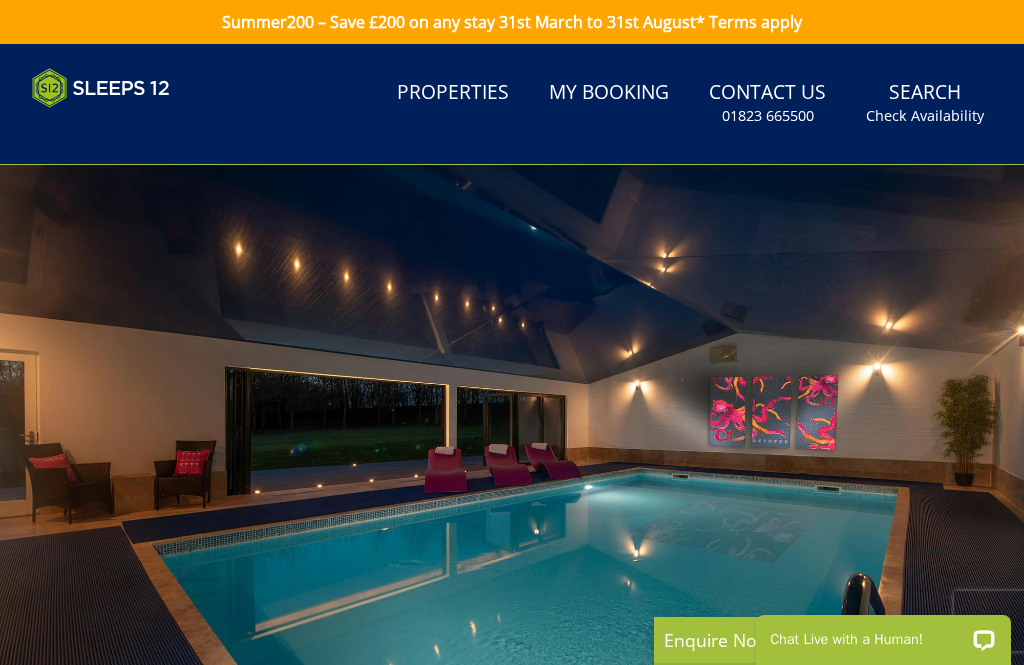 click on "Search  Check Availability" at bounding box center (925, 103) 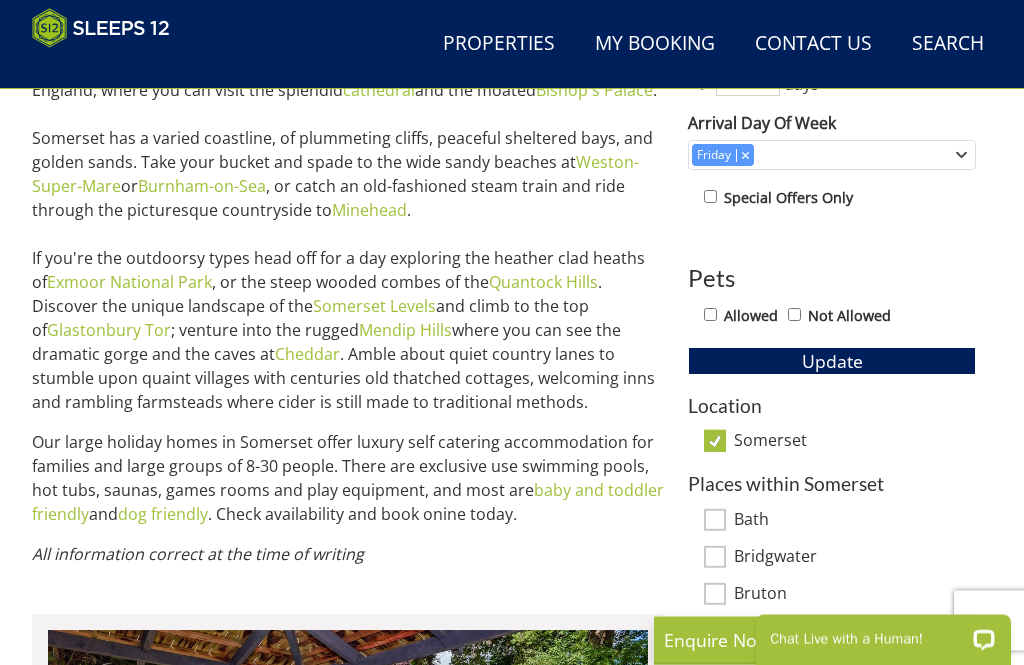 scroll, scrollTop: 882, scrollLeft: 0, axis: vertical 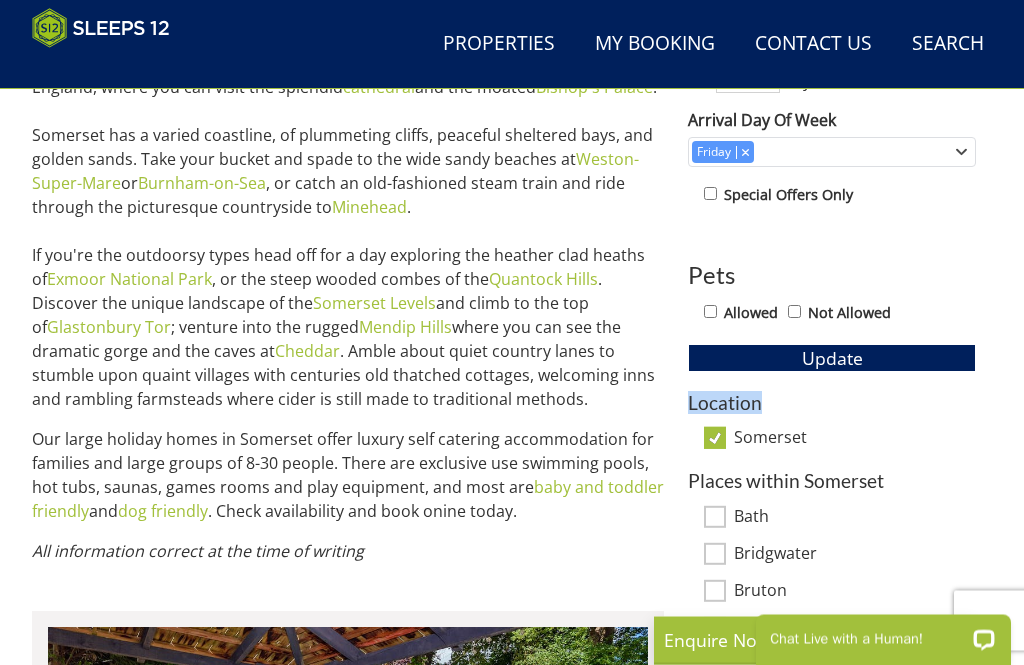 click on "Allowed" at bounding box center [710, 312] 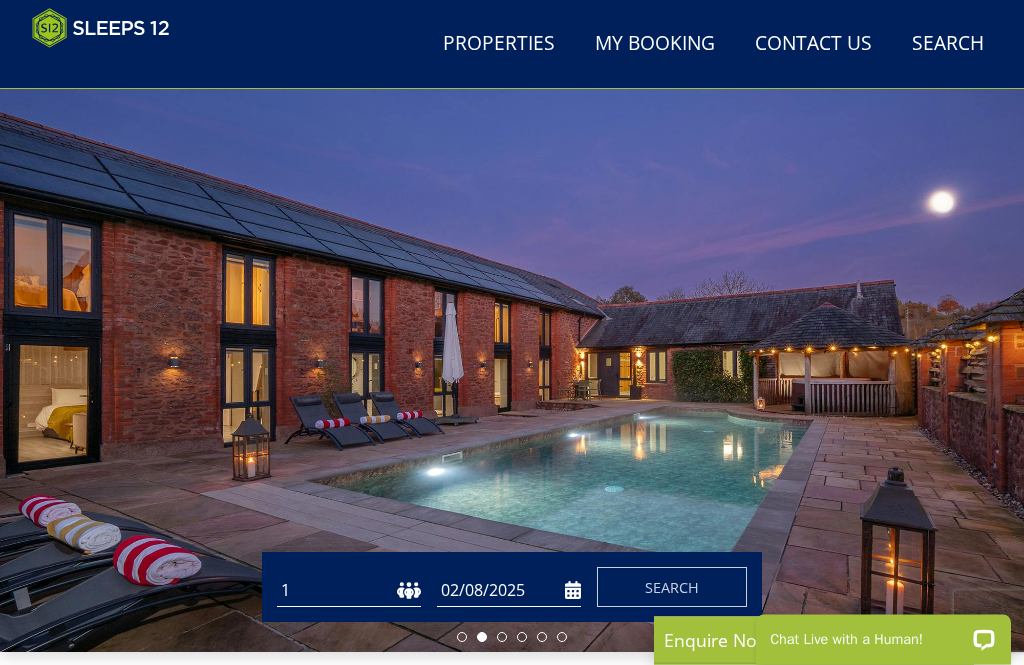 scroll, scrollTop: 0, scrollLeft: 0, axis: both 